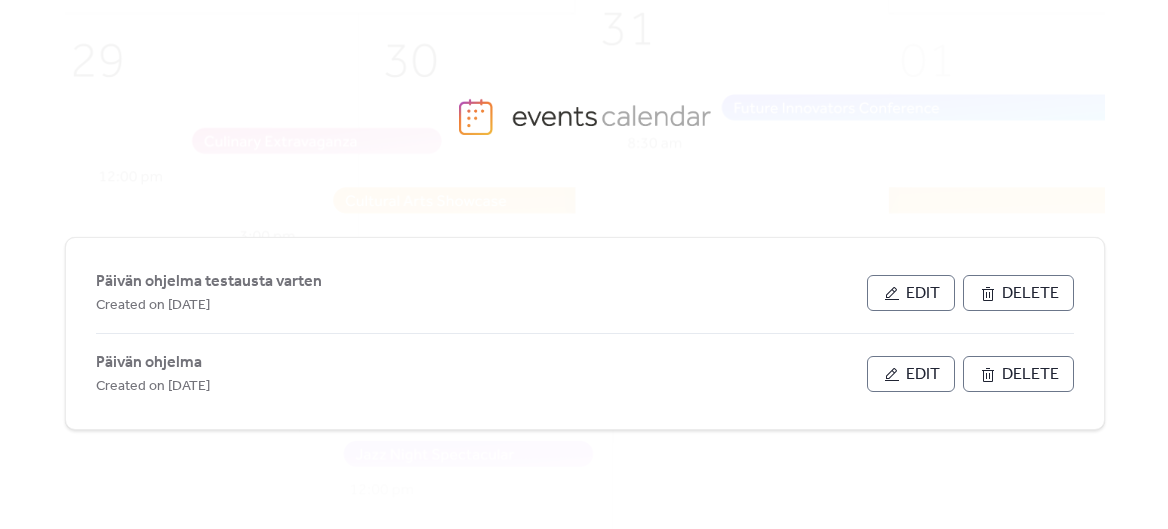 scroll, scrollTop: 0, scrollLeft: 0, axis: both 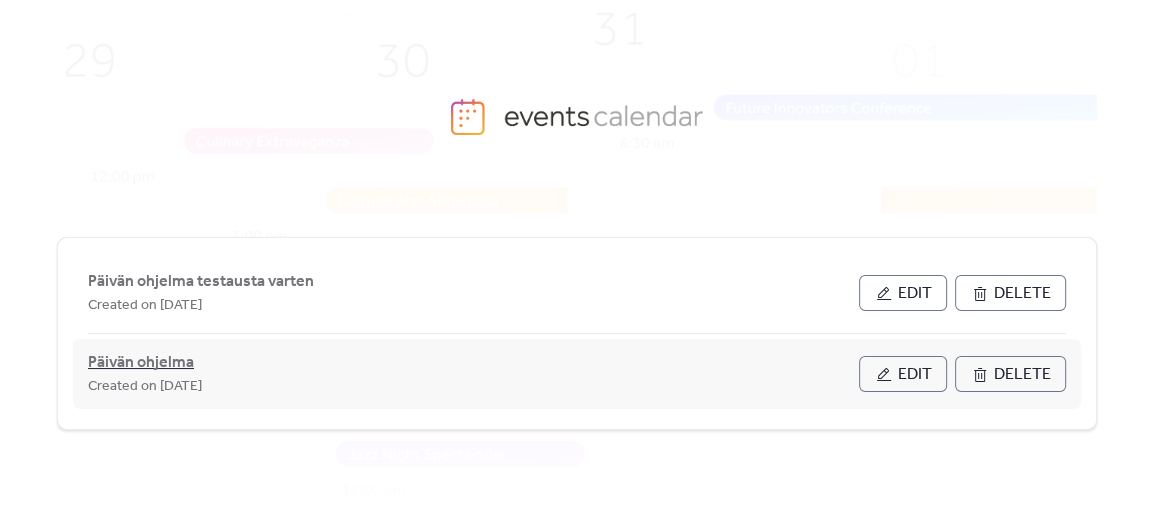click on "Päivän ohjelma" at bounding box center [141, 363] 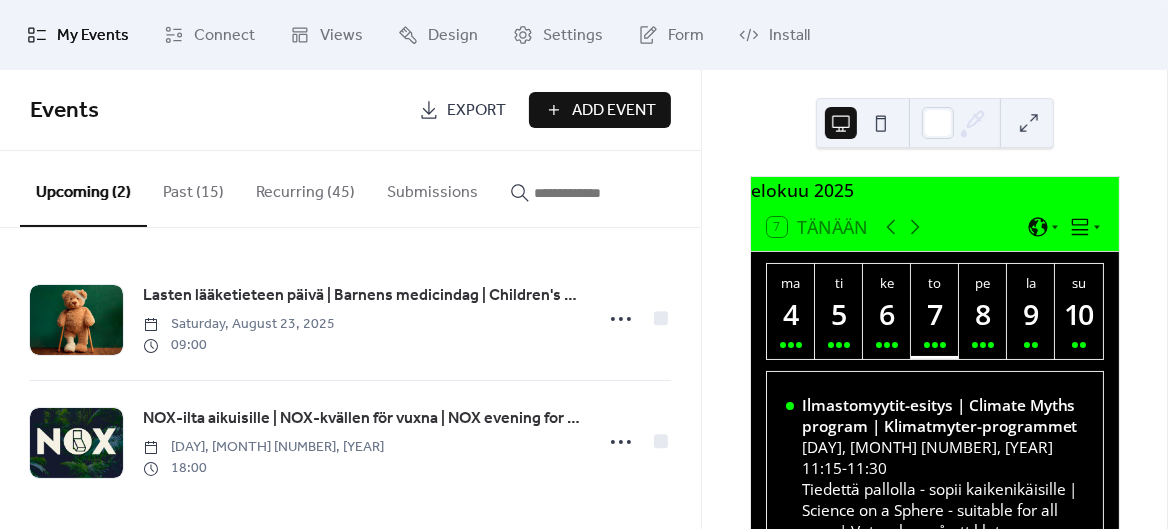 scroll, scrollTop: 30, scrollLeft: 0, axis: vertical 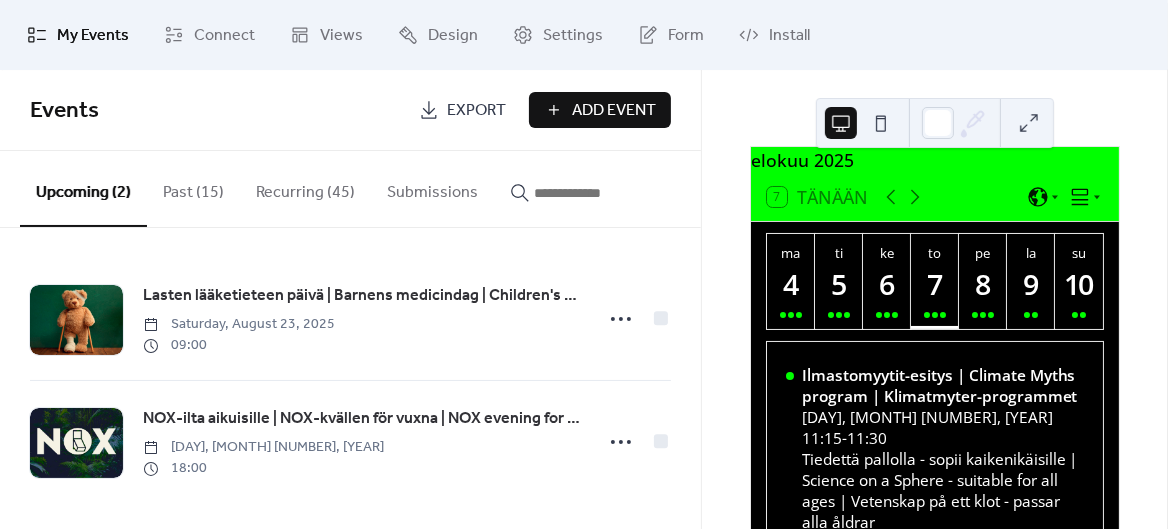 click on "Recurring (45)" at bounding box center (305, 188) 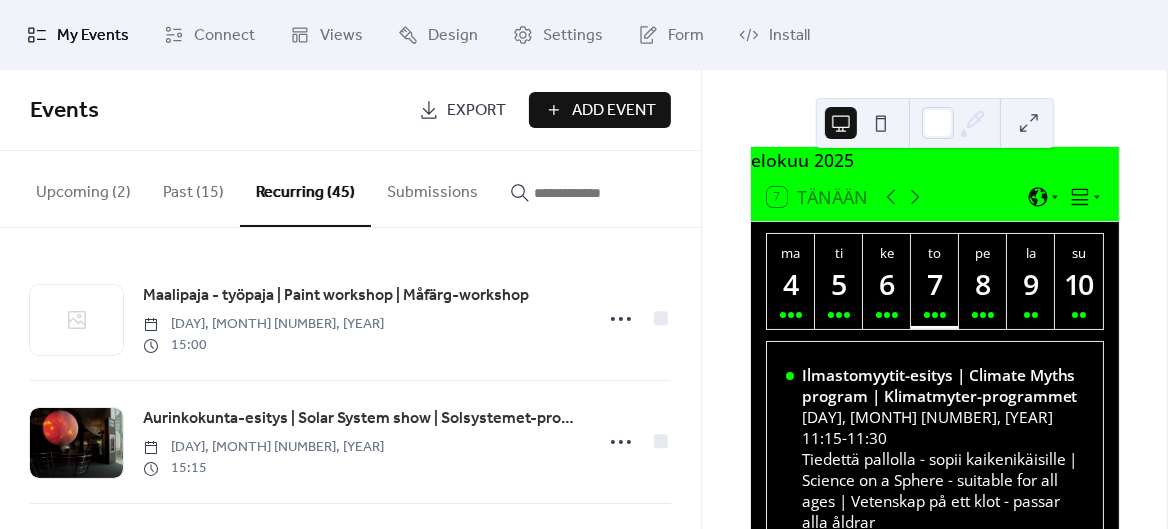 click at bounding box center (594, 193) 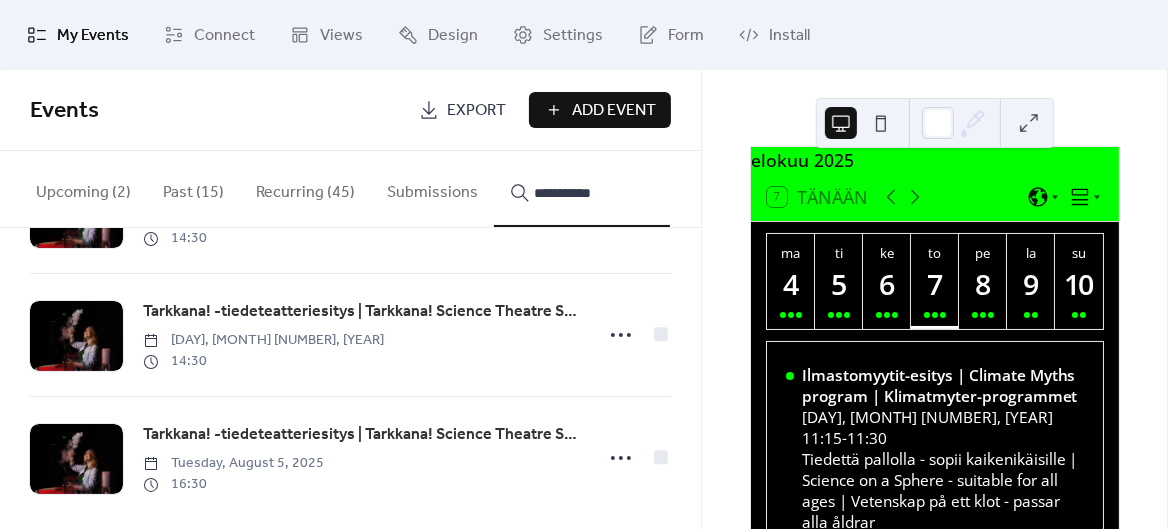 scroll, scrollTop: 988, scrollLeft: 0, axis: vertical 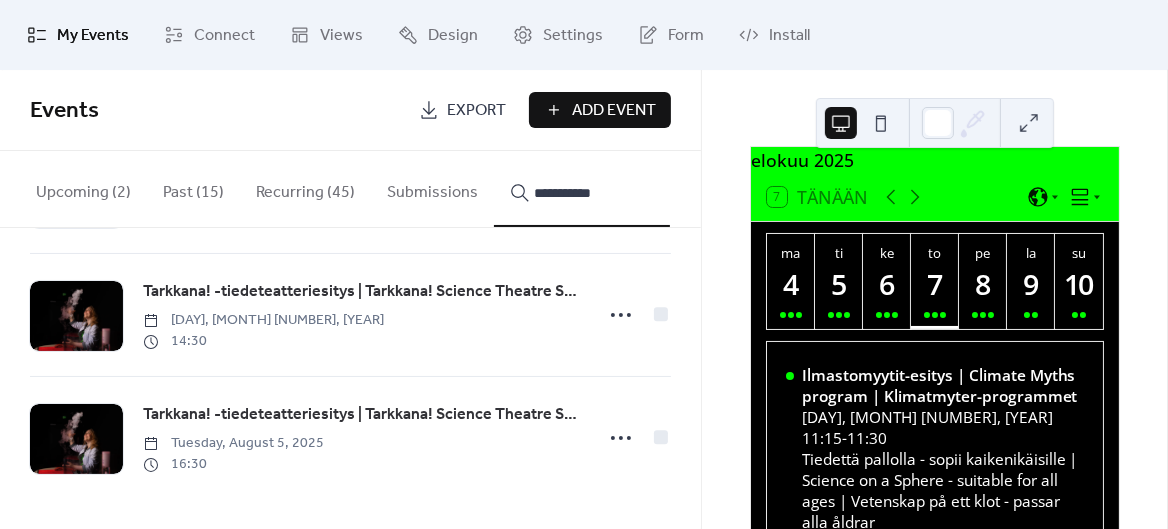 type on "**********" 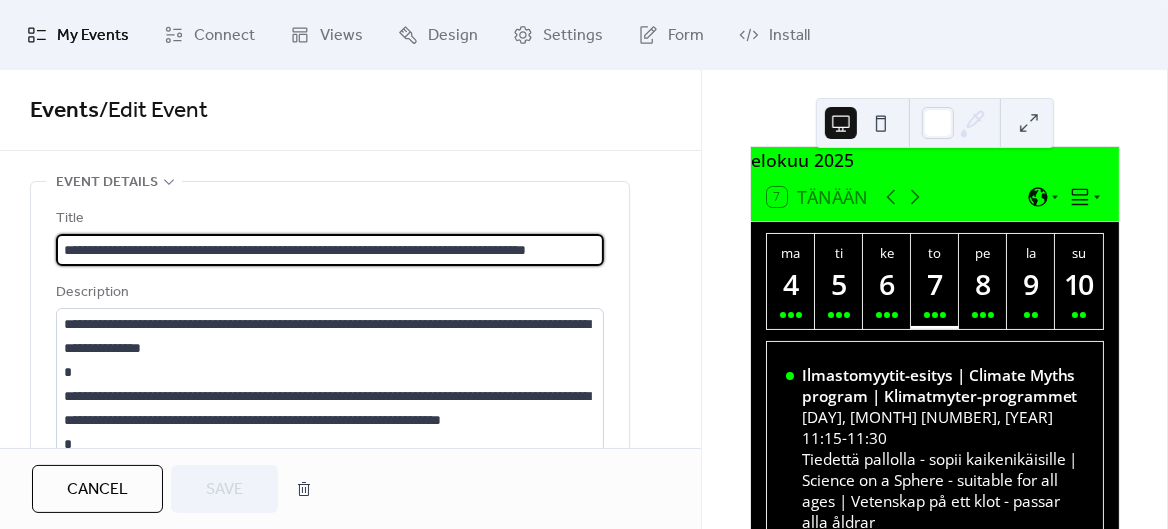 scroll, scrollTop: 0, scrollLeft: 26, axis: horizontal 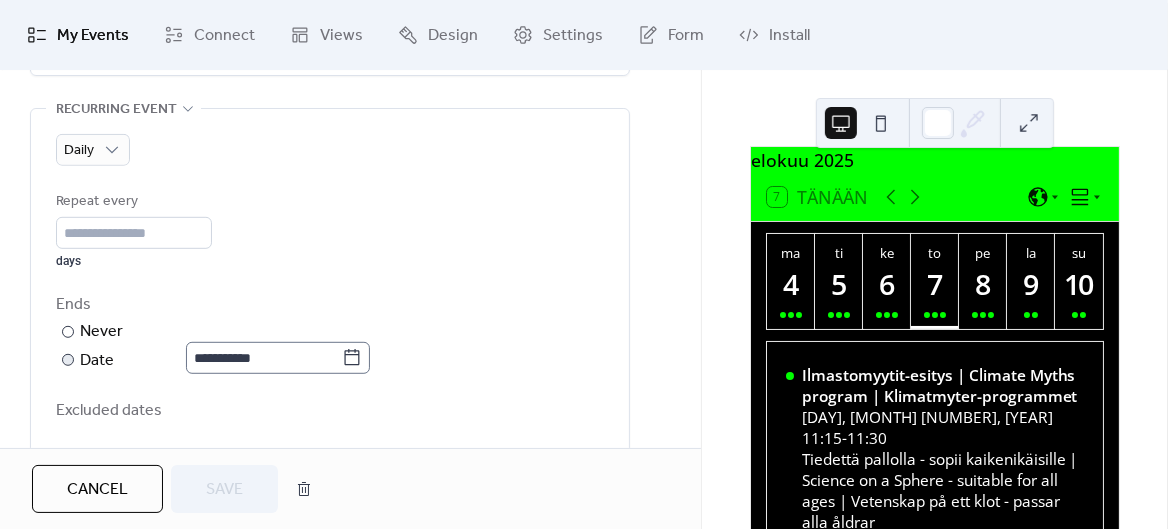 click on "**********" at bounding box center (584, 264) 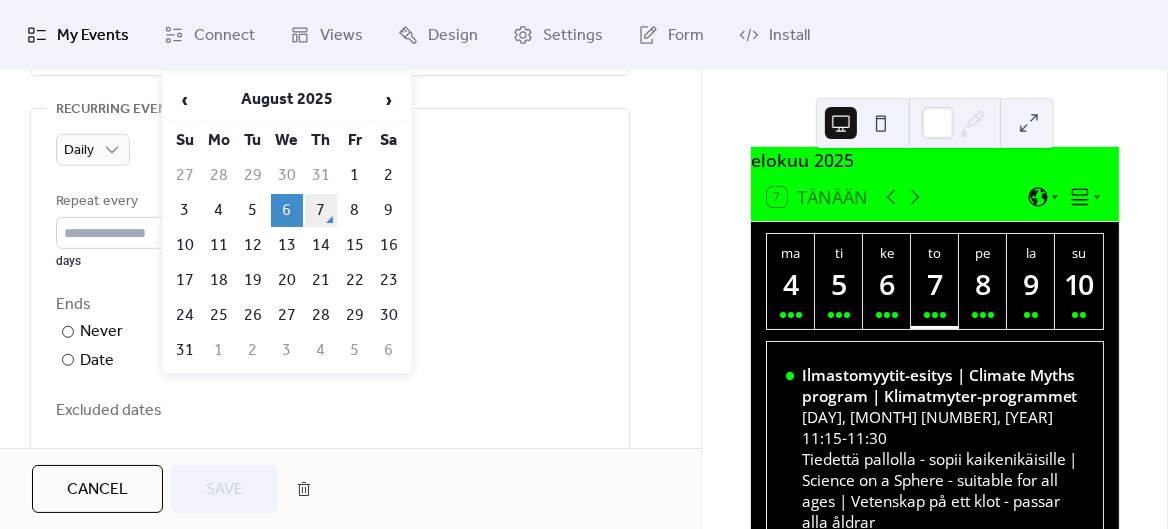 click on "7" at bounding box center [321, 210] 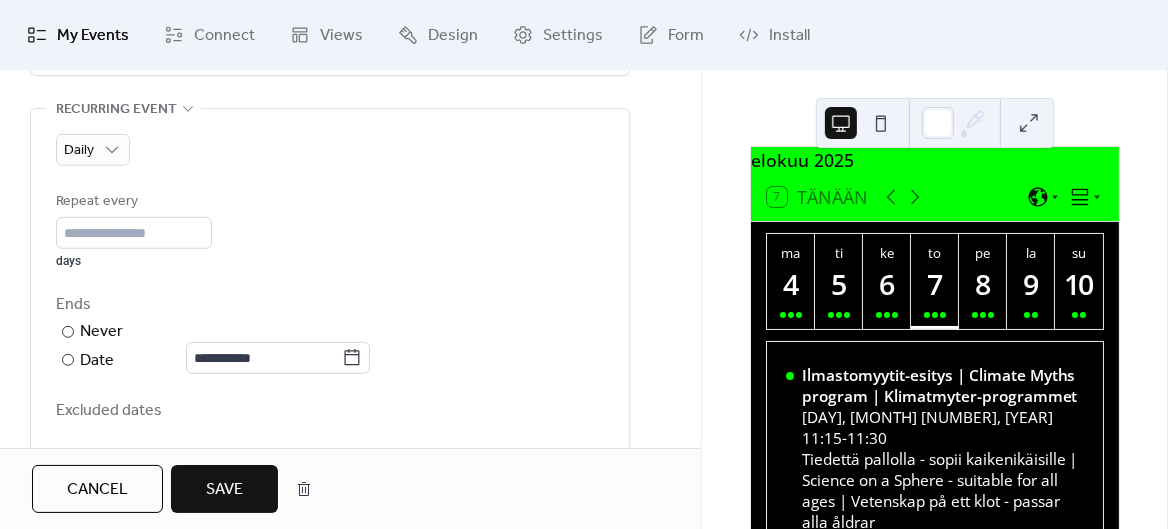 click on "Save" at bounding box center [224, 490] 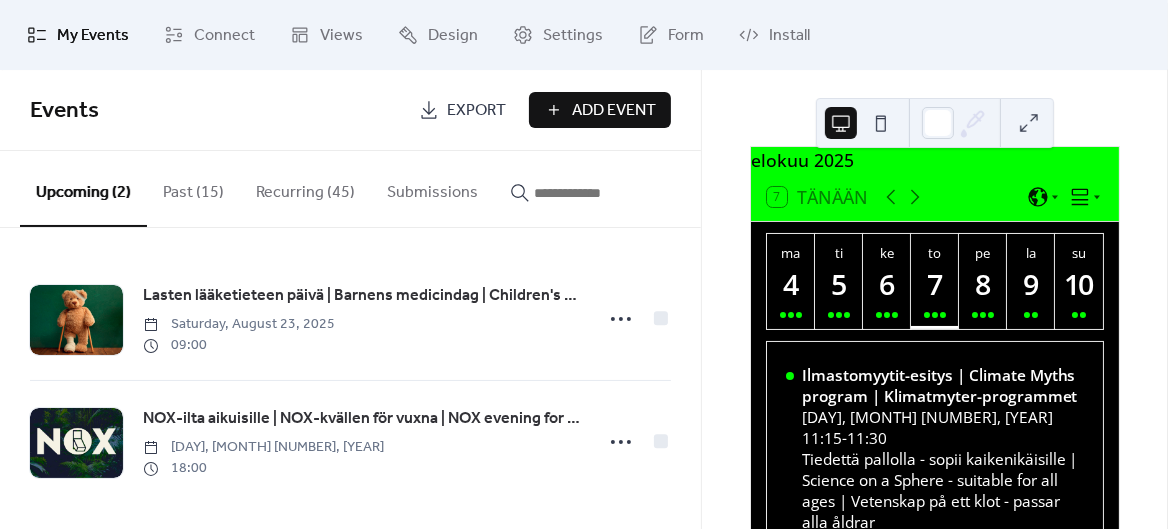 click on "Recurring (45)" at bounding box center (305, 188) 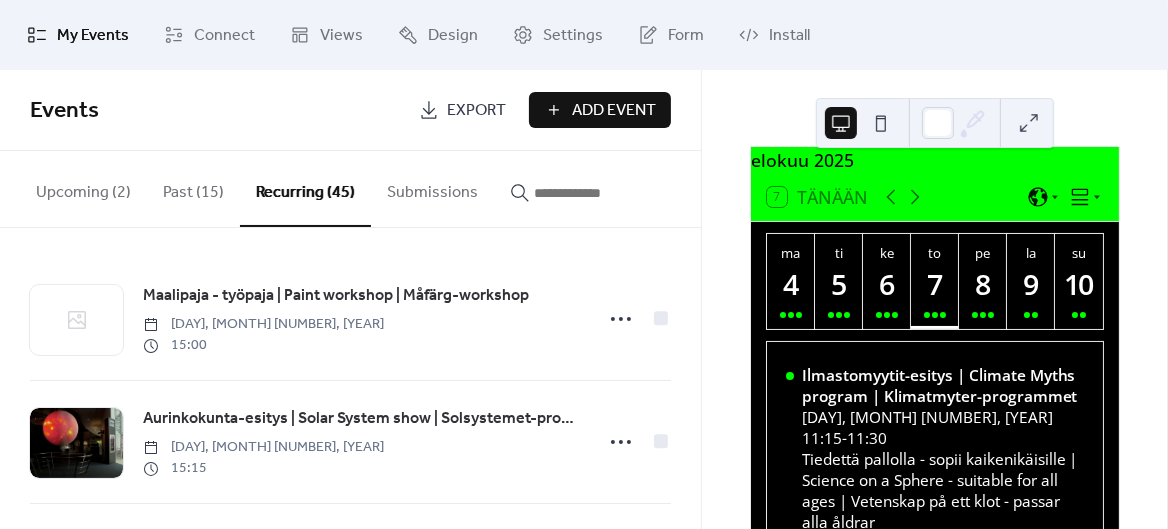 click at bounding box center (594, 193) 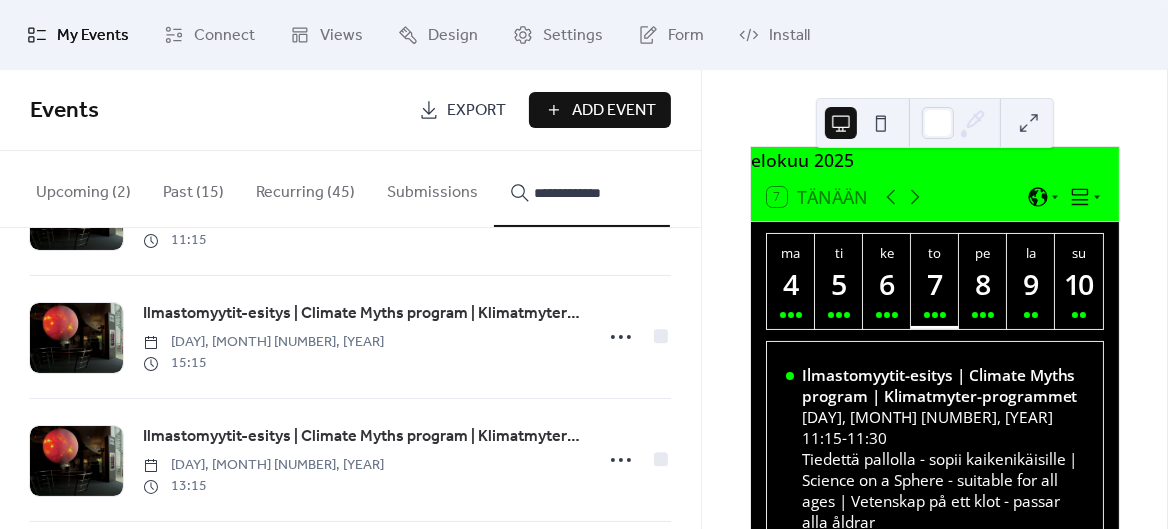 scroll, scrollTop: 262, scrollLeft: 0, axis: vertical 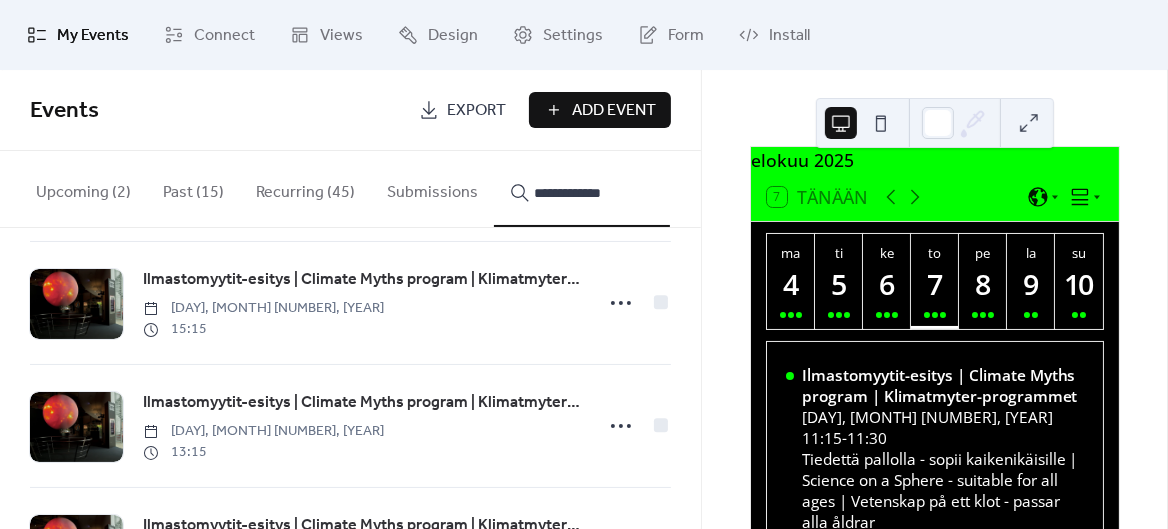 type on "**********" 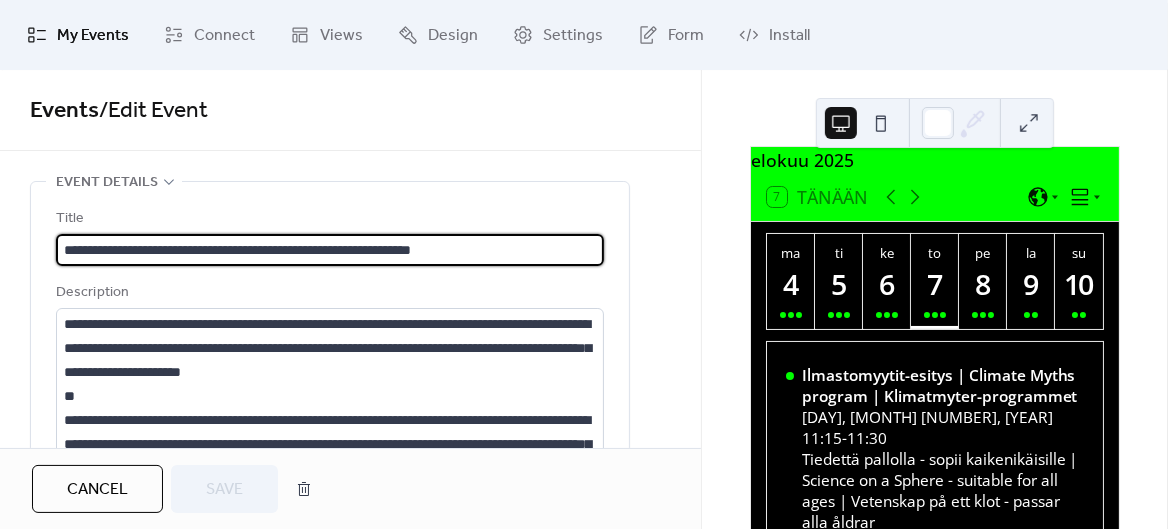type on "**********" 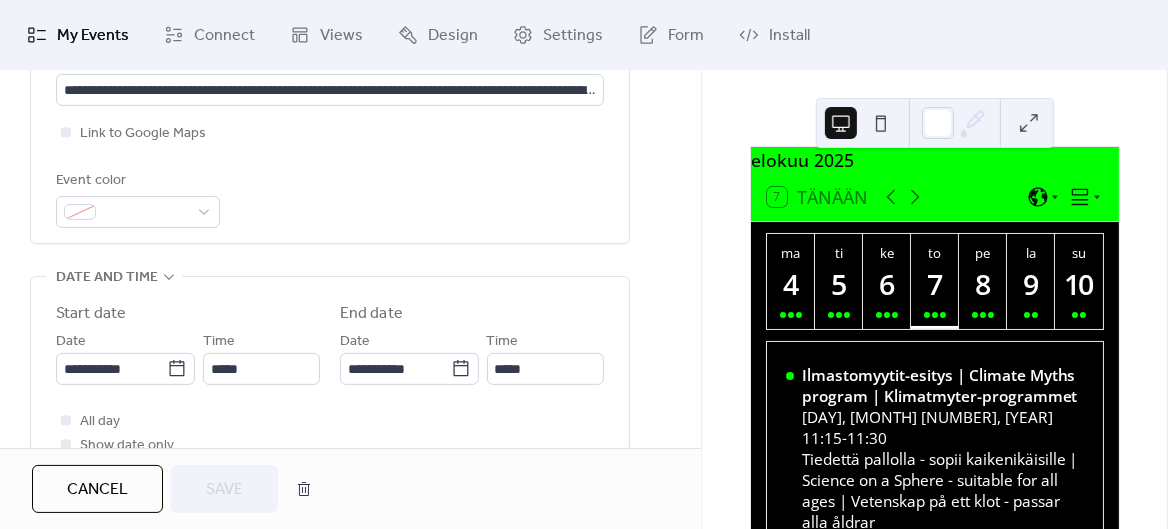 scroll, scrollTop: 550, scrollLeft: 0, axis: vertical 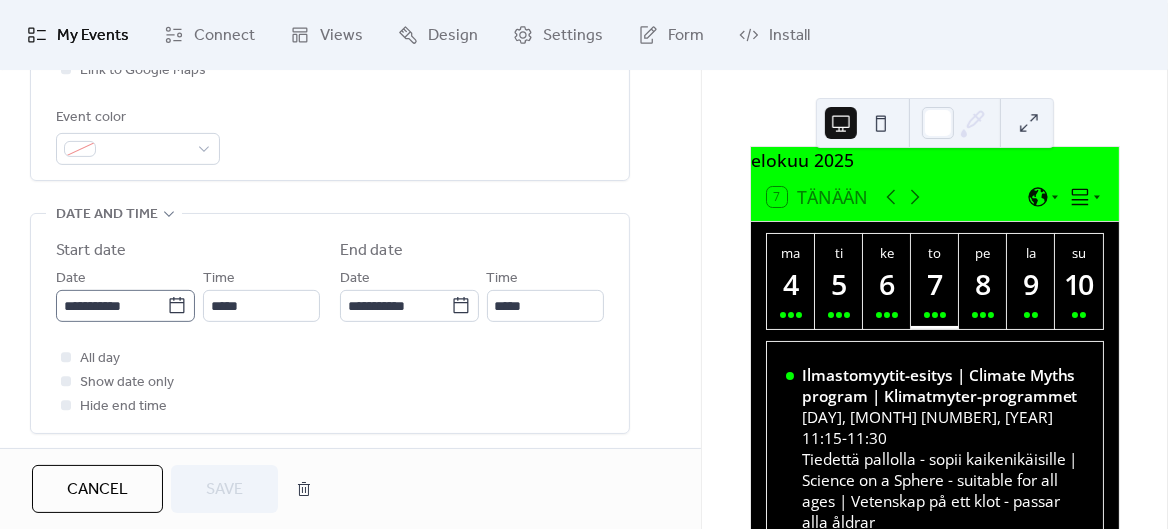 click 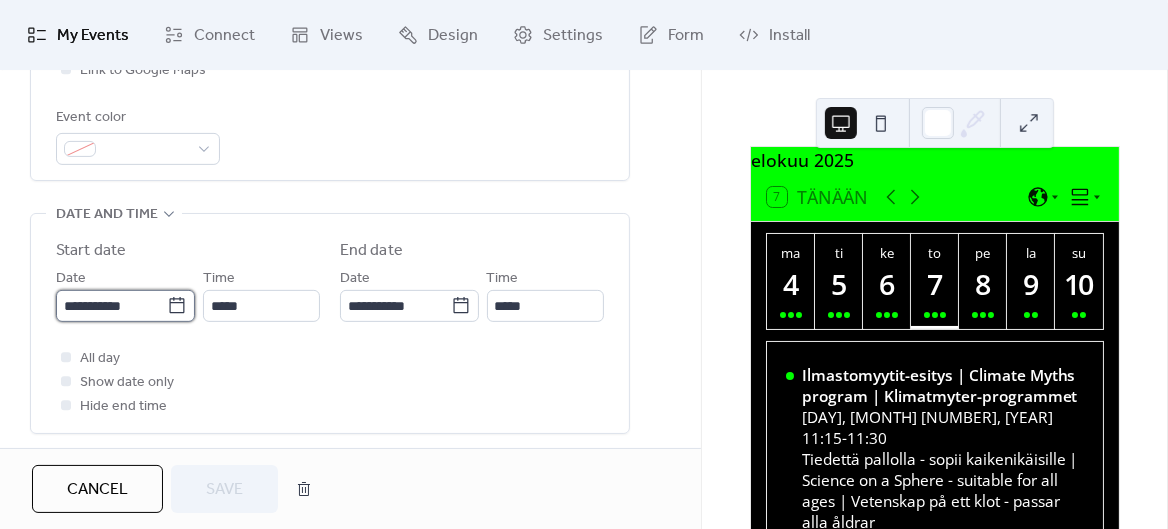 click on "**********" at bounding box center (111, 306) 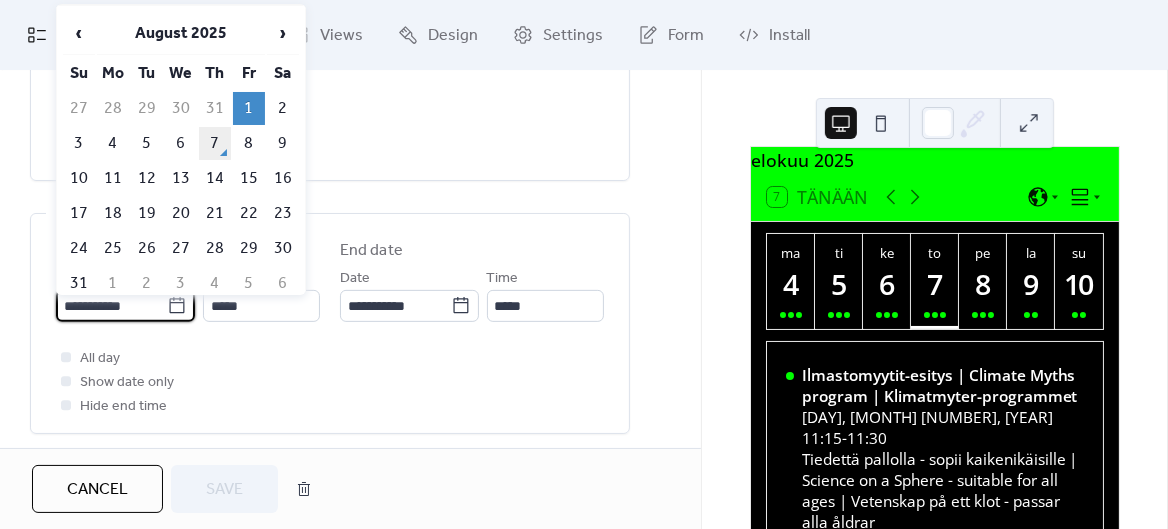 click on "7" at bounding box center [215, 143] 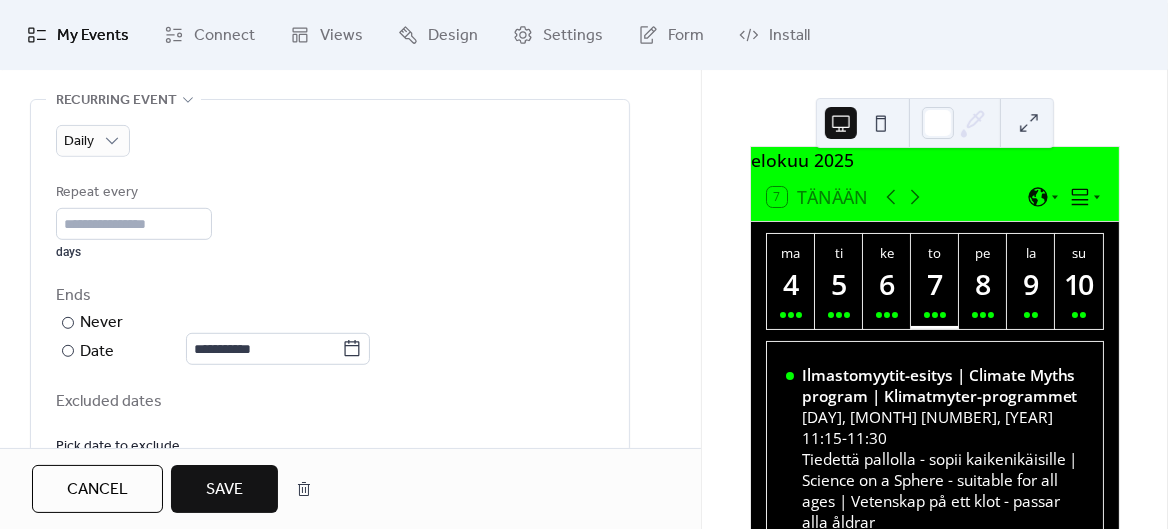 scroll, scrollTop: 952, scrollLeft: 0, axis: vertical 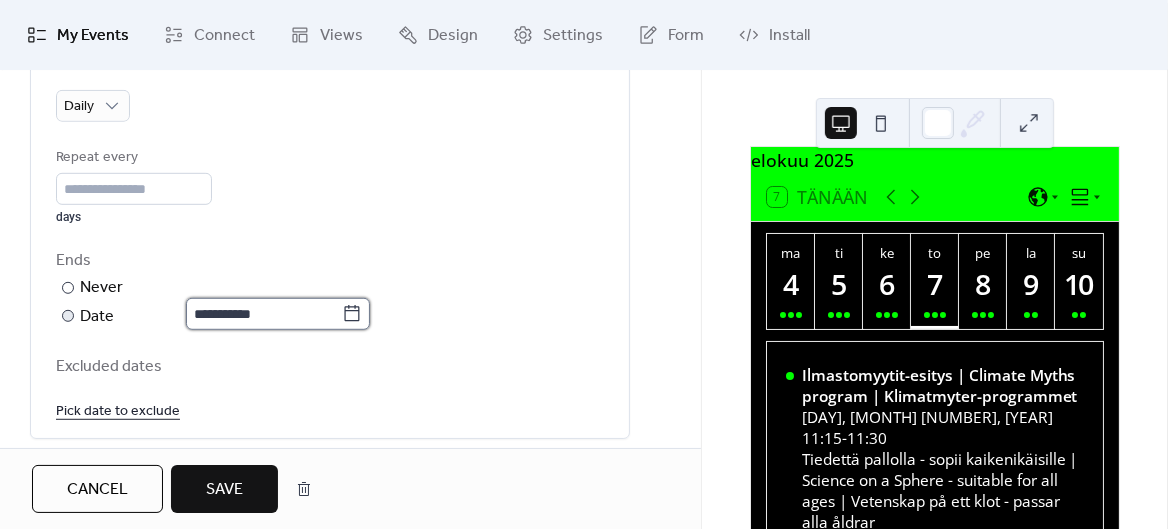 click on "**********" at bounding box center [264, 314] 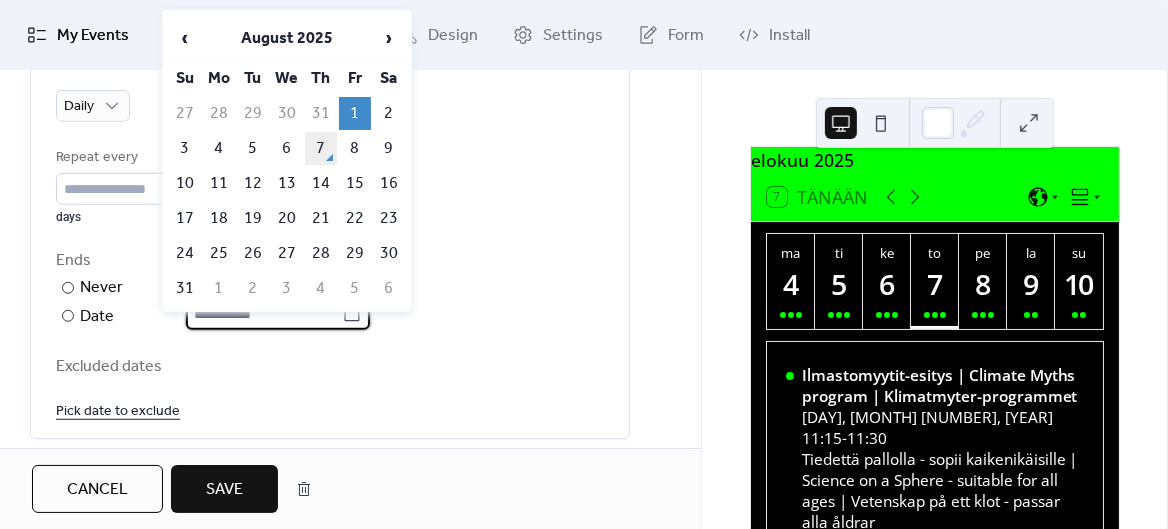 click on "7" at bounding box center (321, 148) 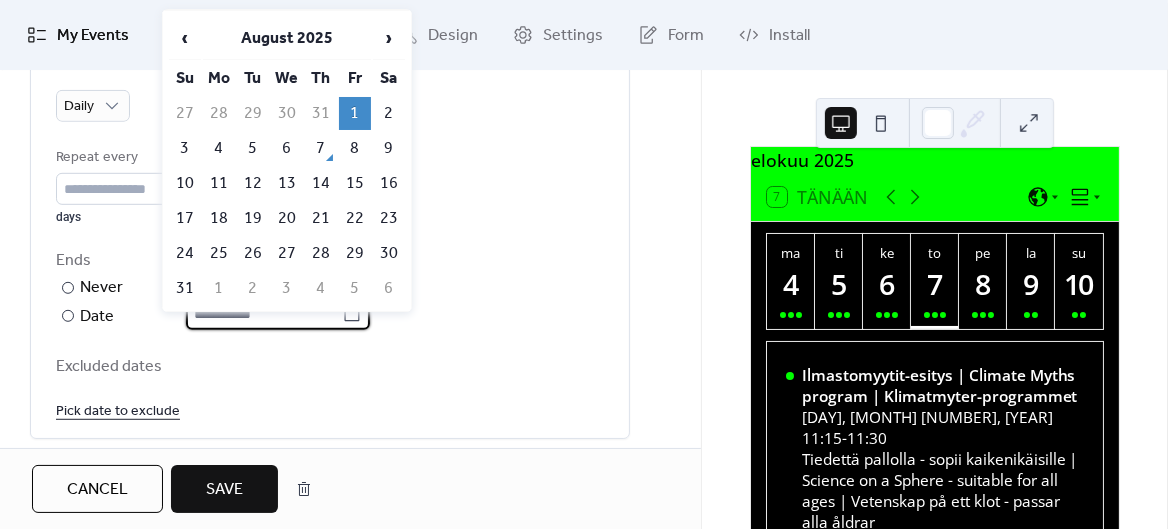 type on "**********" 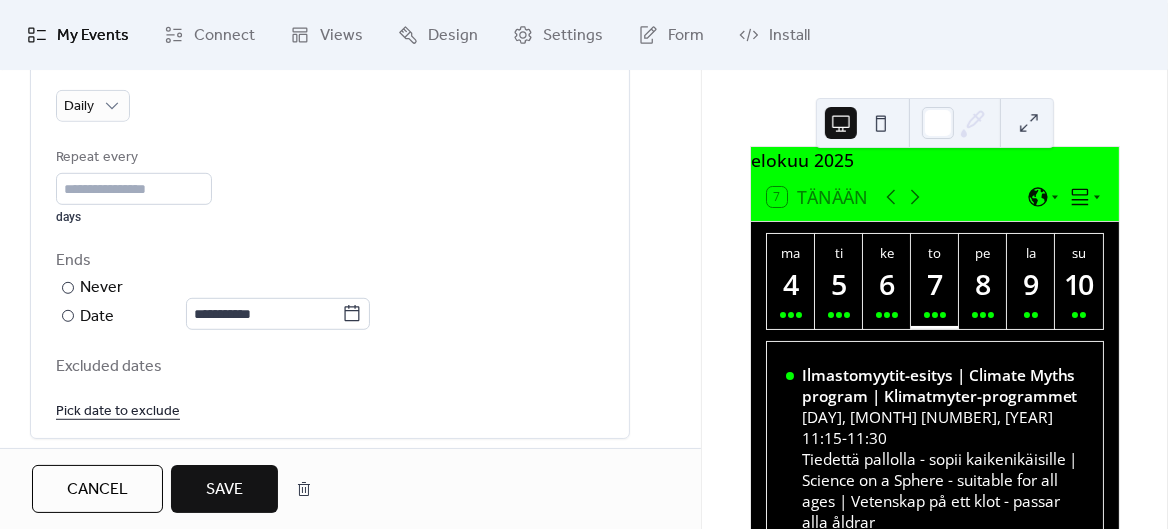 click on "Save" at bounding box center (224, 489) 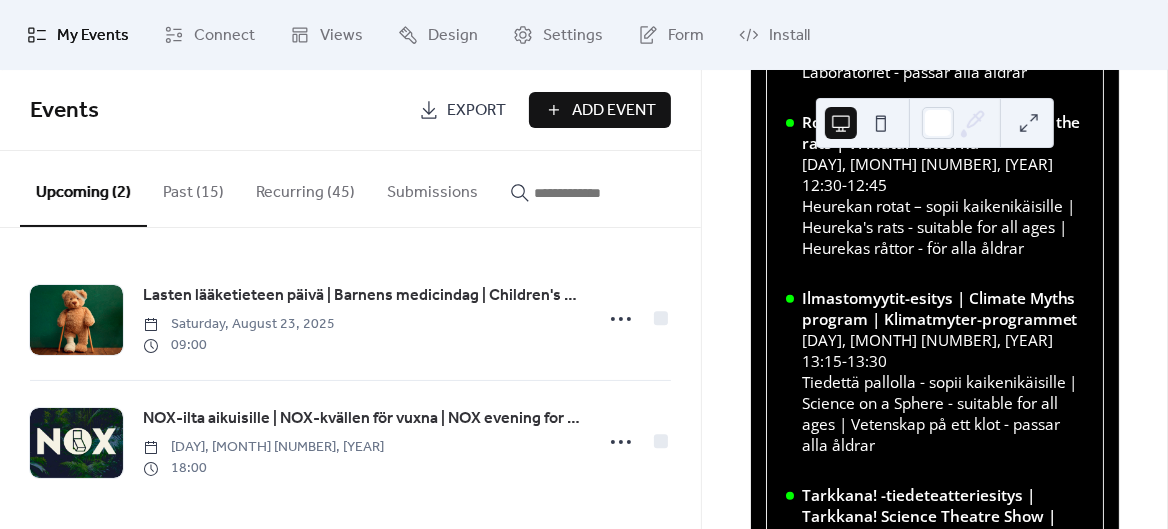 scroll, scrollTop: 674, scrollLeft: 0, axis: vertical 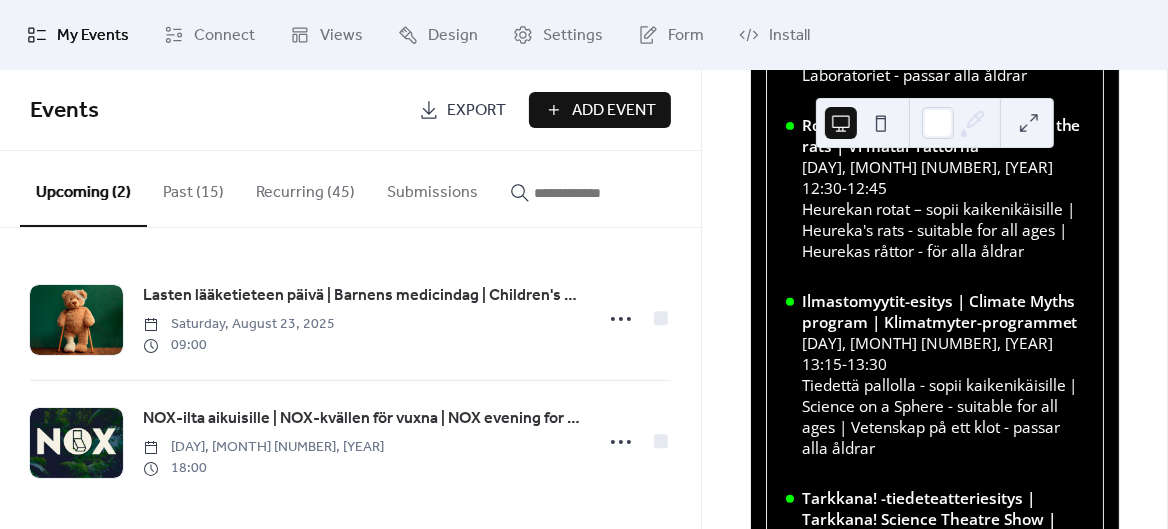 click on "Recurring (45)" at bounding box center (305, 188) 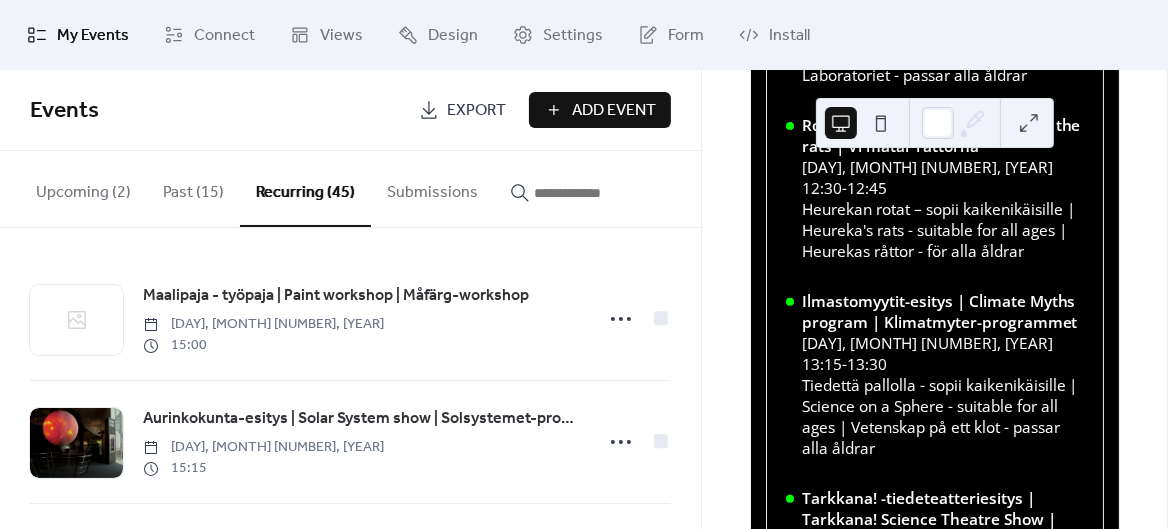 click at bounding box center (594, 193) 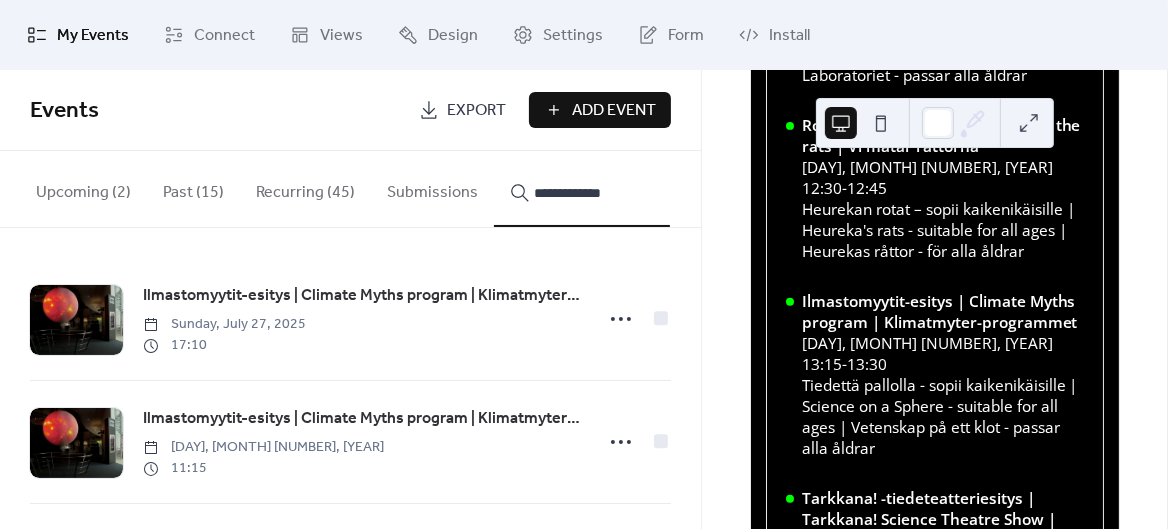 type on "**********" 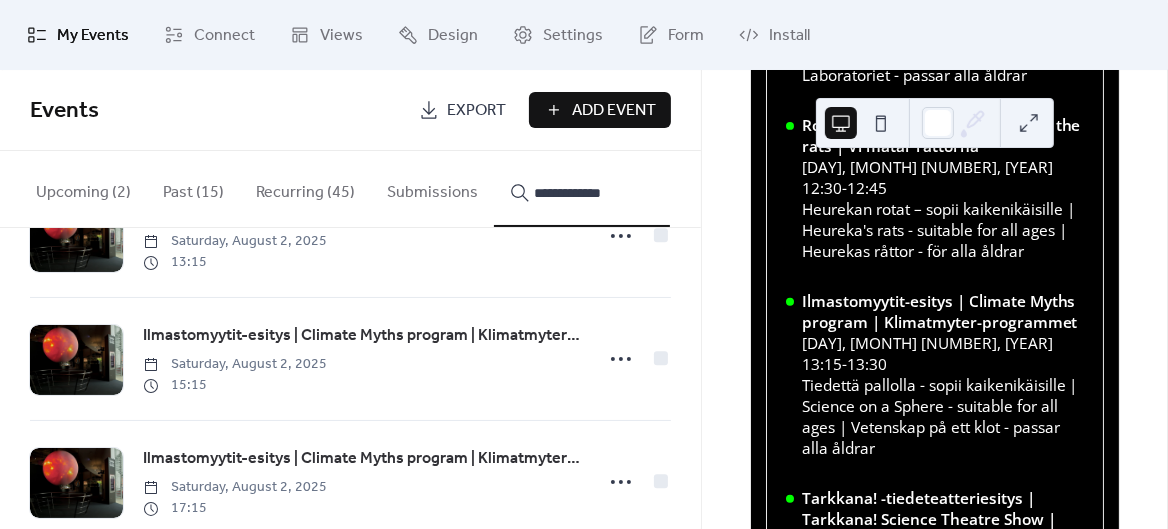 scroll, scrollTop: 683, scrollLeft: 0, axis: vertical 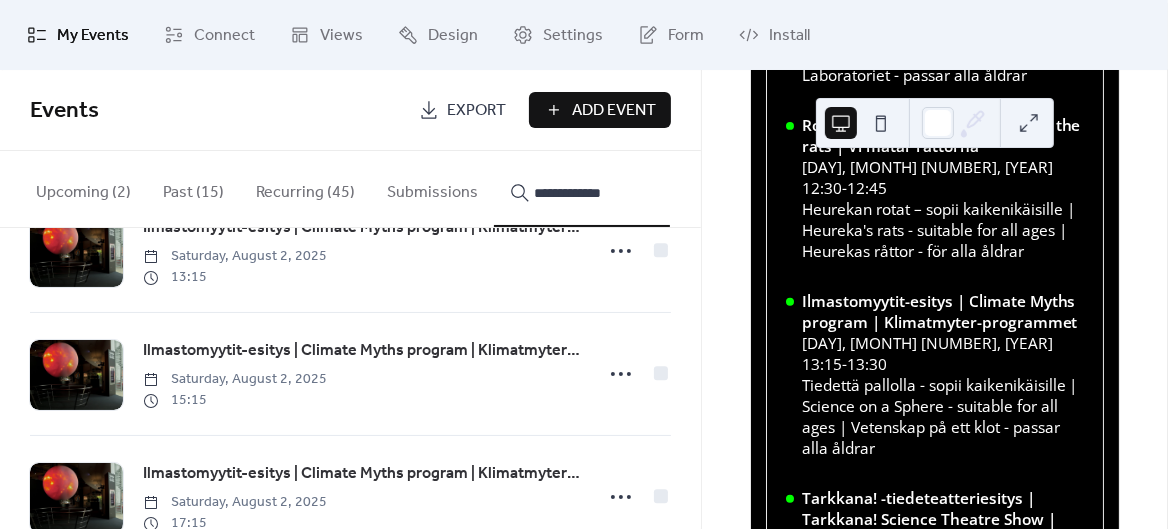 click on "Ilmastomyytit-esitys | Climate Myths program | Klimatmyter-programmet" at bounding box center [361, 351] 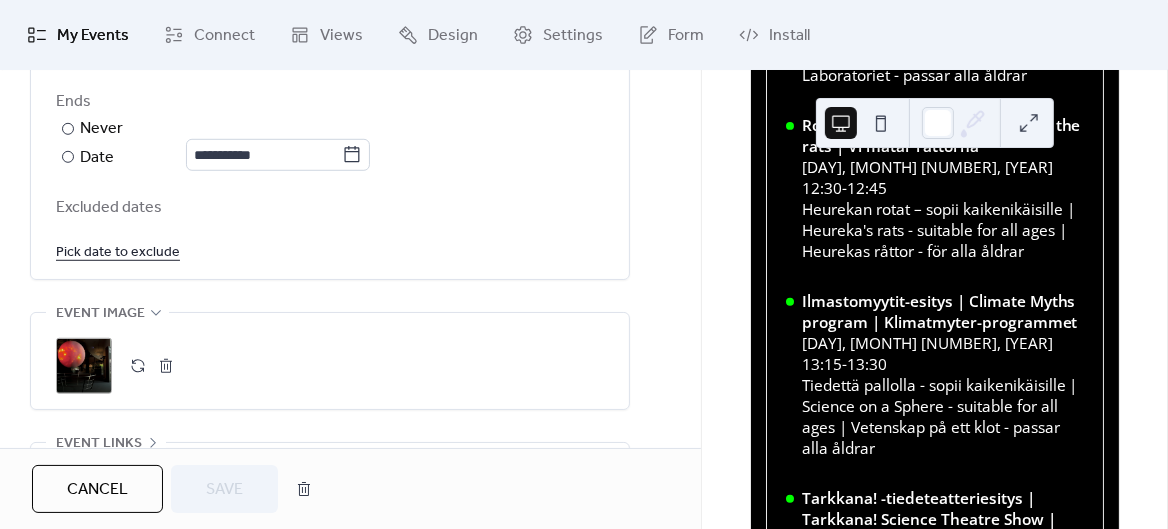 scroll, scrollTop: 1118, scrollLeft: 0, axis: vertical 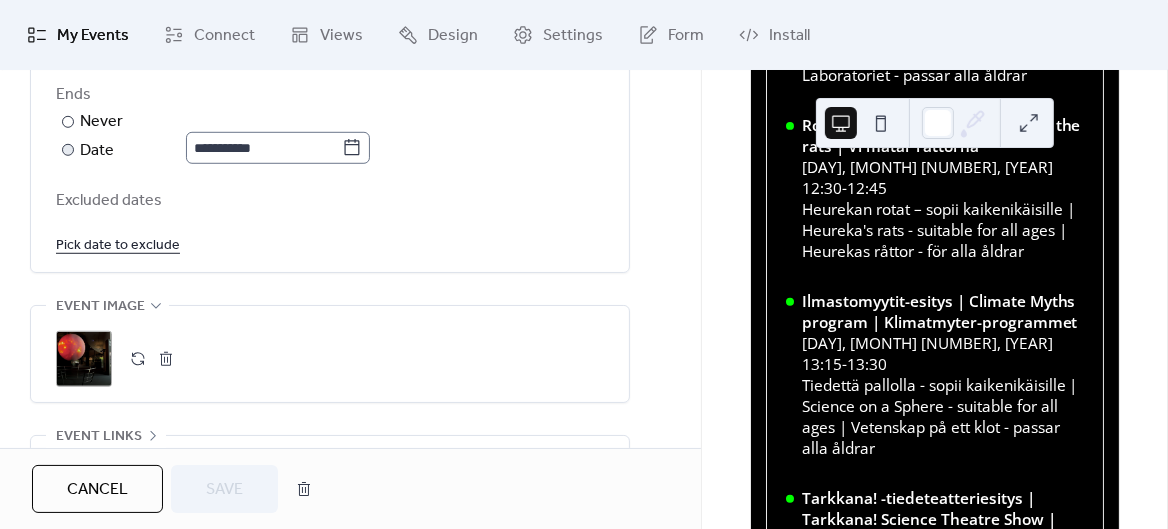 click on "**********" at bounding box center [278, 148] 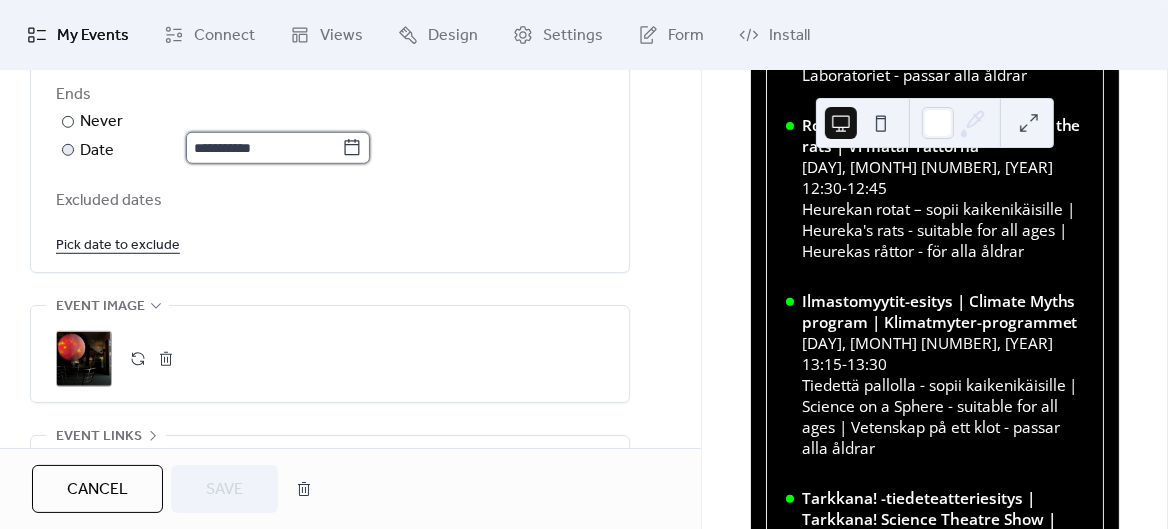 click on "**********" at bounding box center (264, 148) 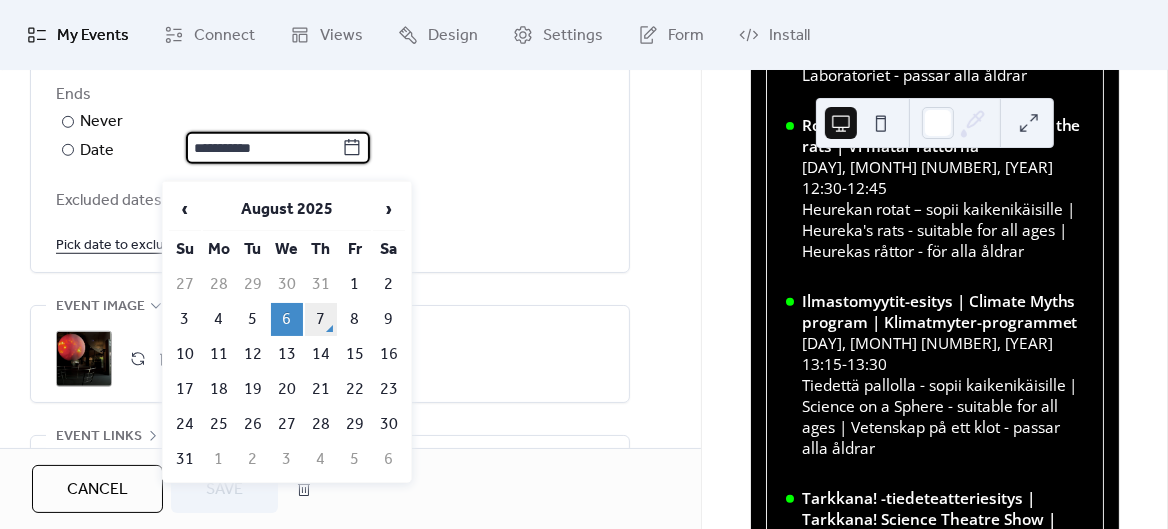 click on "7" at bounding box center (321, 319) 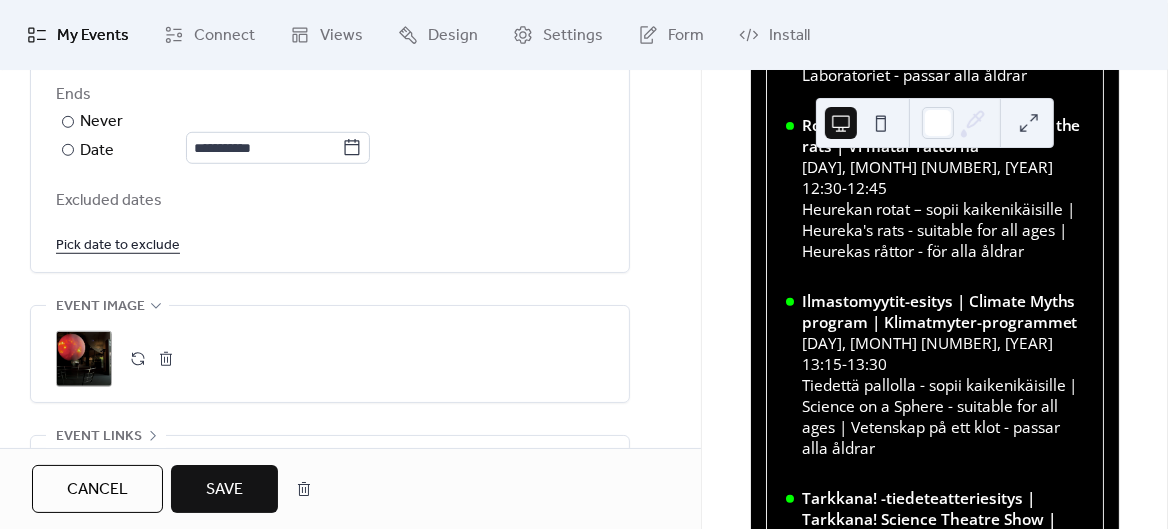 click on "Save" at bounding box center (224, 490) 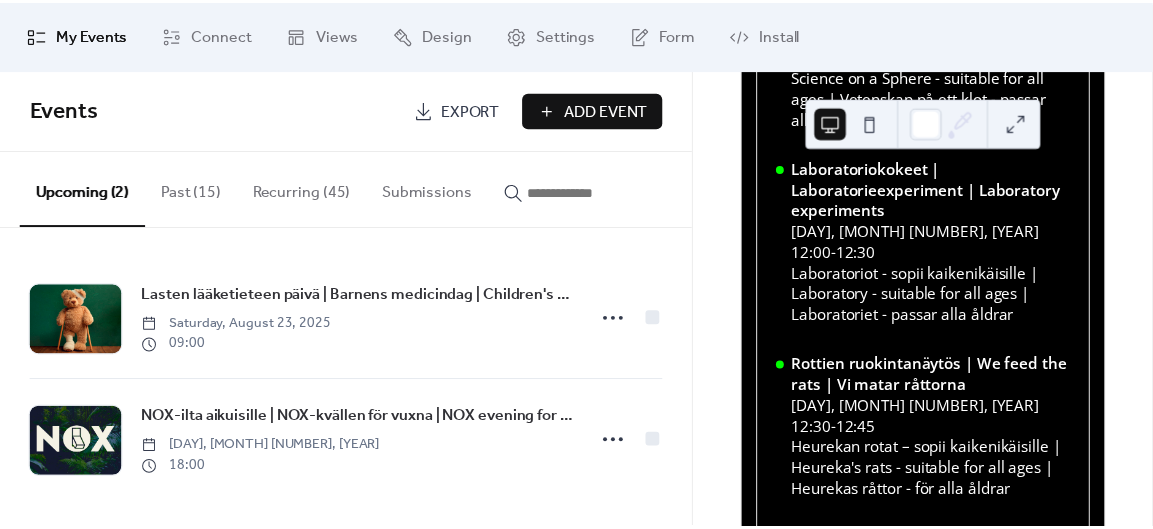 scroll, scrollTop: 0, scrollLeft: 0, axis: both 